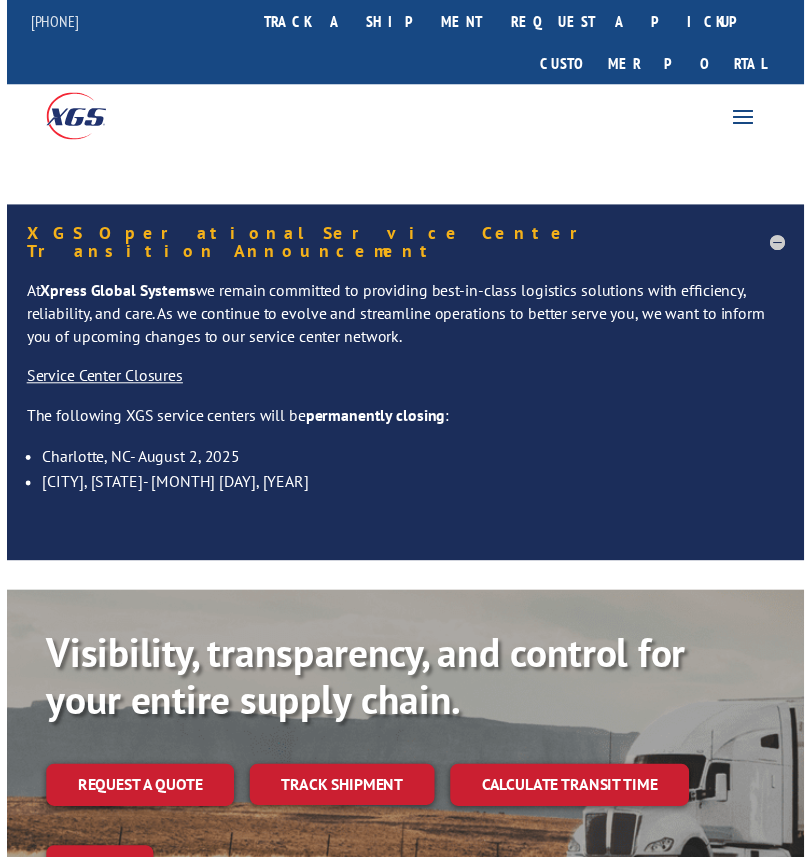 scroll, scrollTop: 0, scrollLeft: 0, axis: both 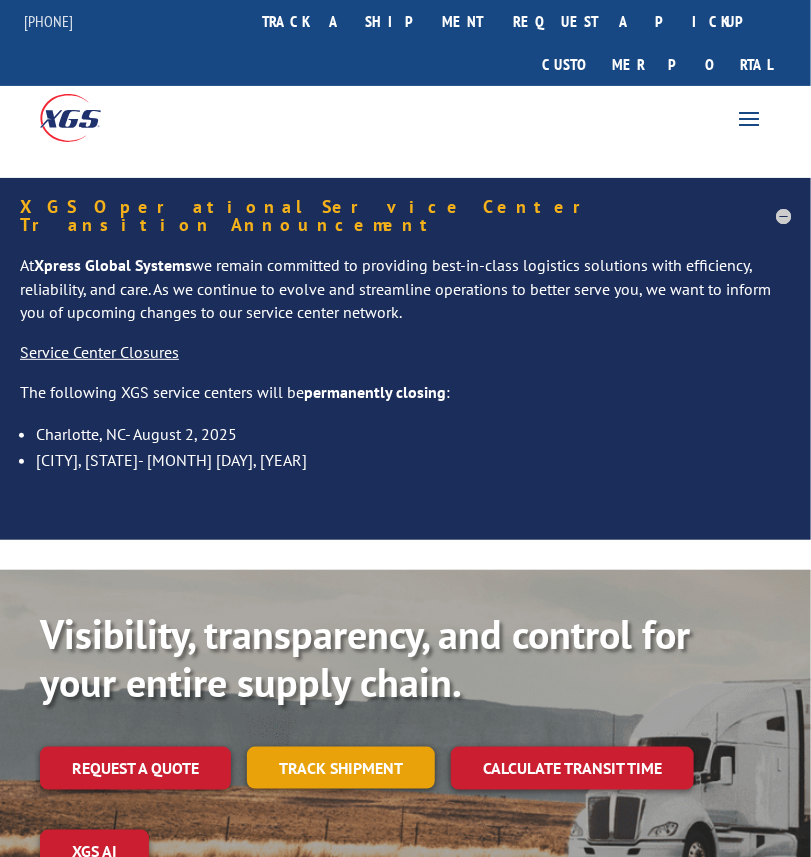 click on "Track shipment" at bounding box center [341, 768] 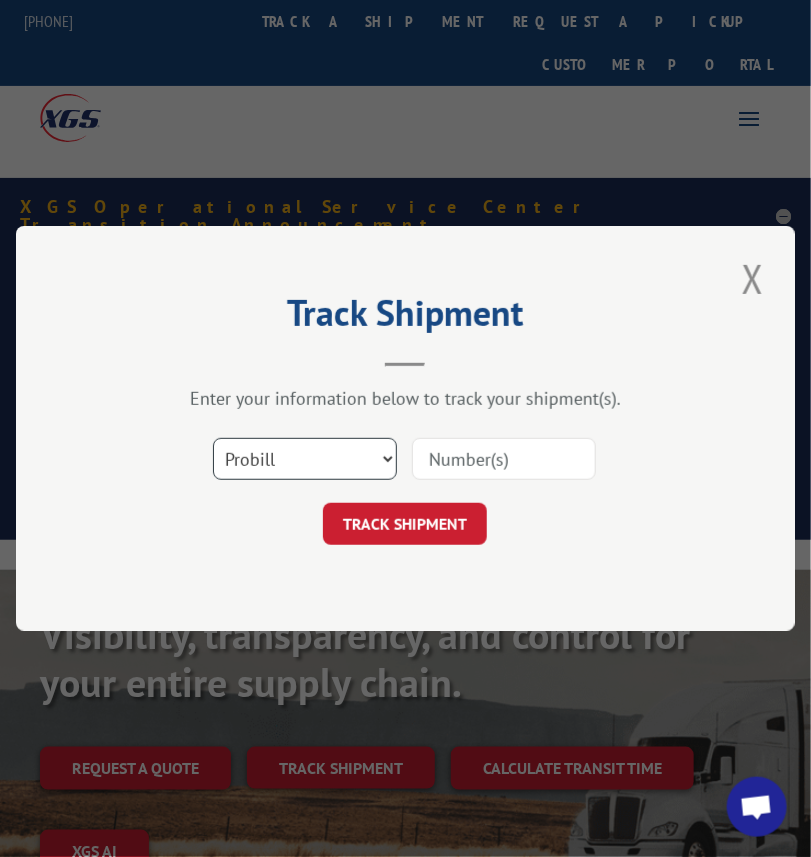 drag, startPoint x: 318, startPoint y: 463, endPoint x: 320, endPoint y: 474, distance: 11.18034 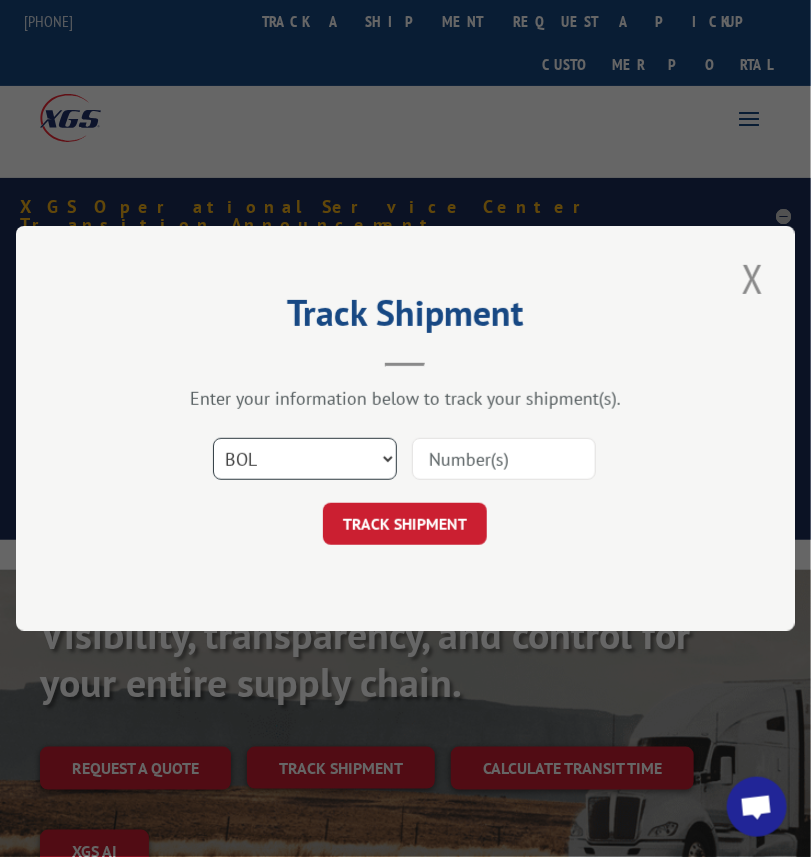 click on "Select category... Probill BOL PO" at bounding box center (305, 459) 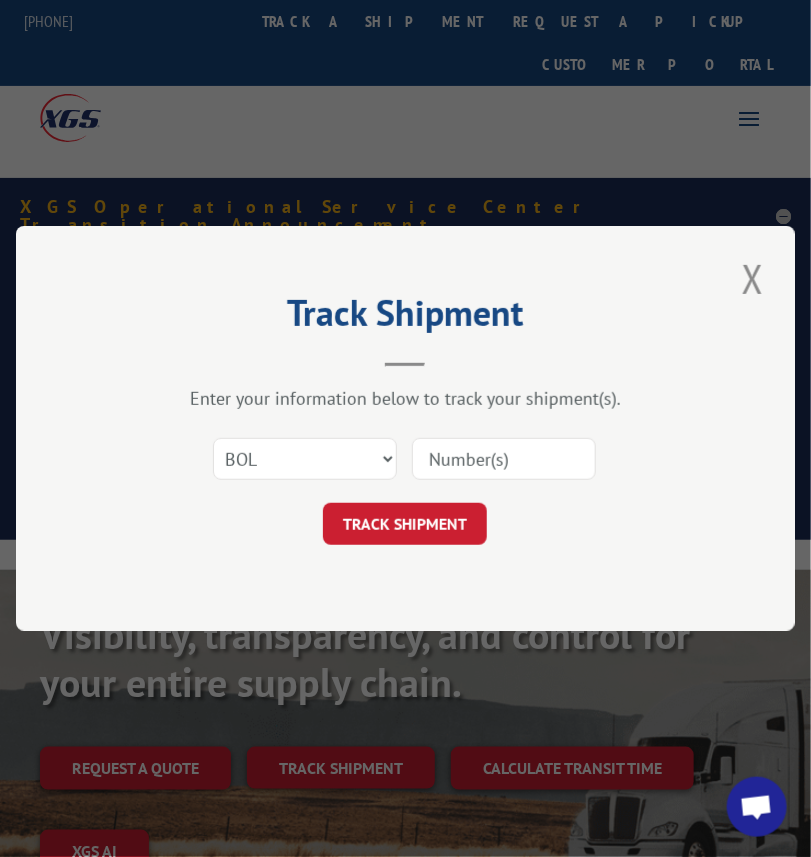 click at bounding box center [504, 459] 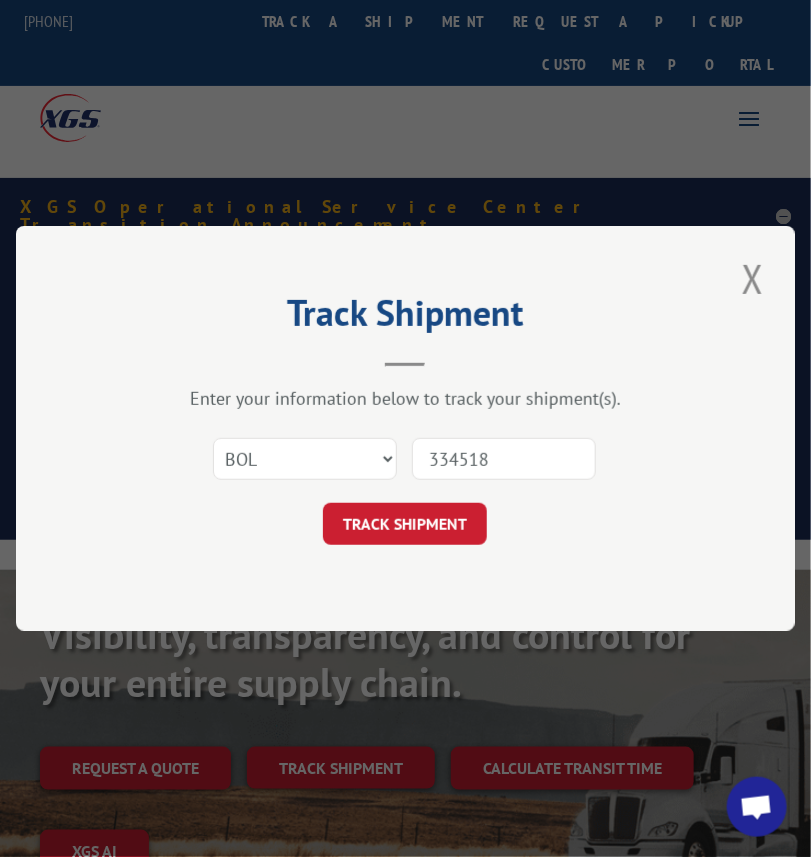 type on "3345181" 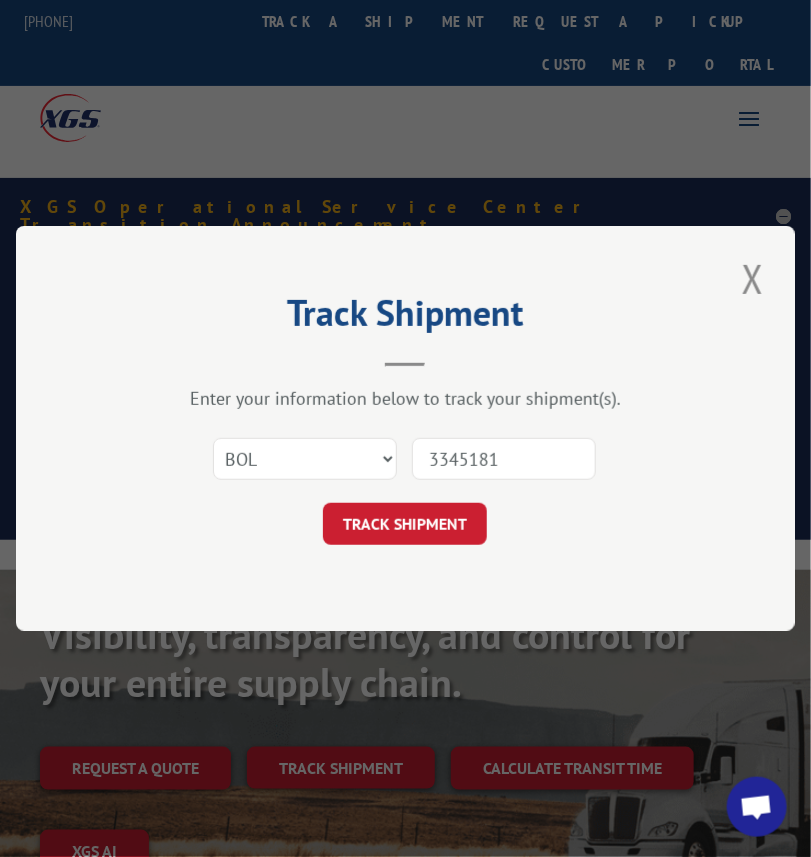 click on "TRACK SHIPMENT" at bounding box center [405, 524] 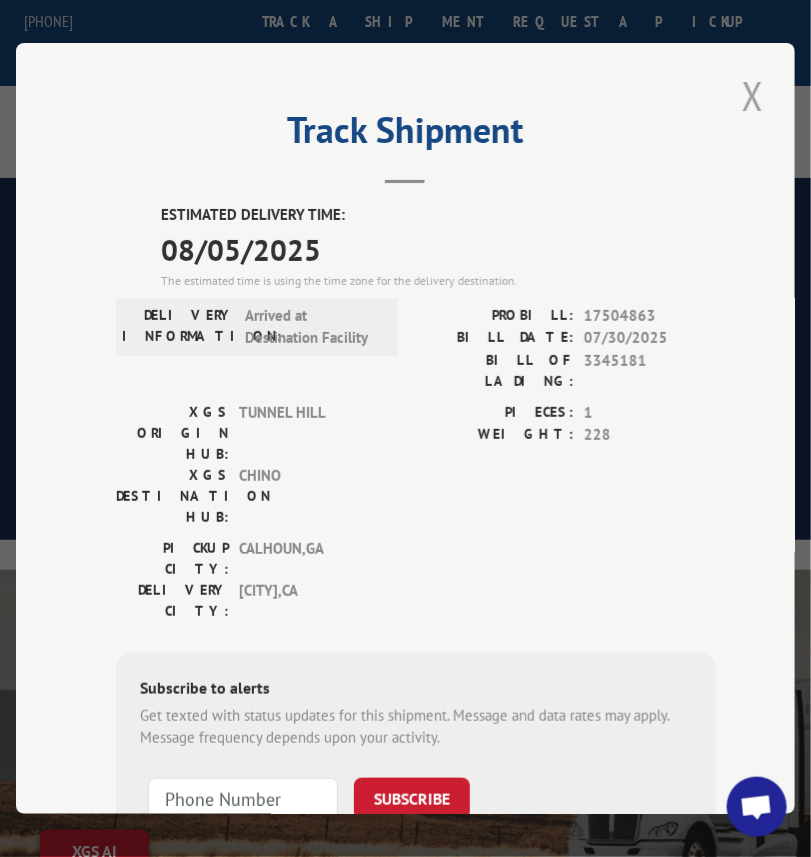 click at bounding box center [753, 95] 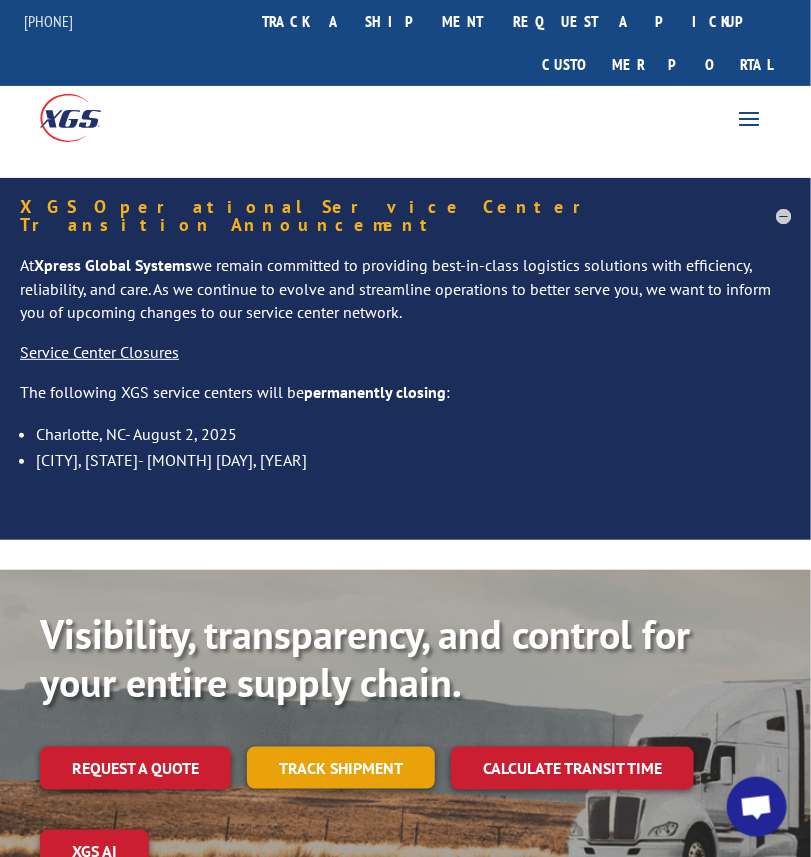 click on "Track shipment" at bounding box center (341, 768) 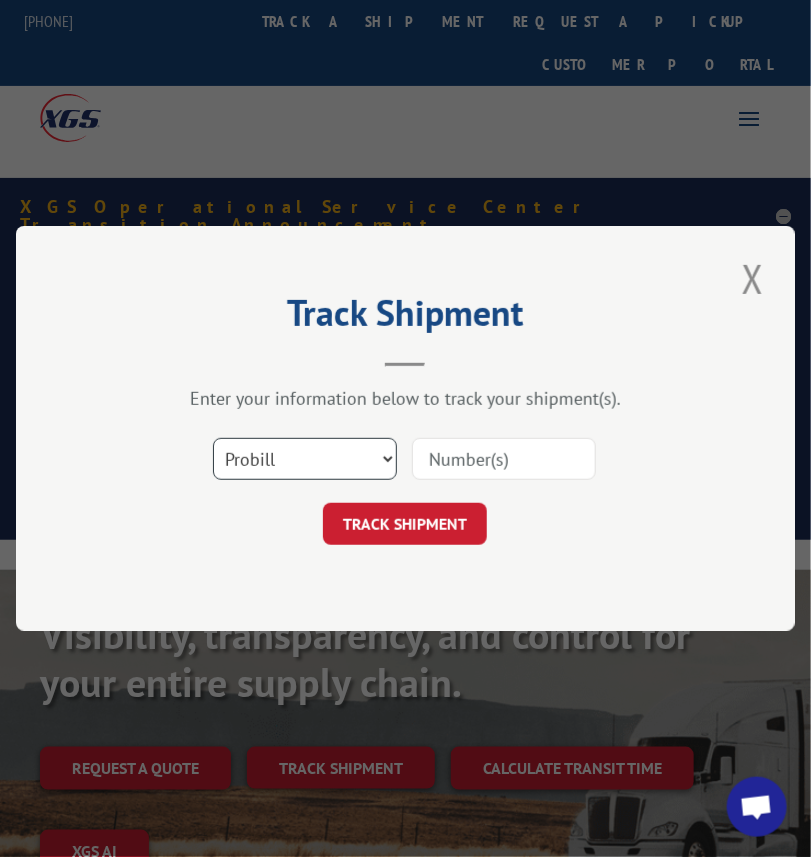 click on "Select category... Probill BOL PO" at bounding box center [305, 459] 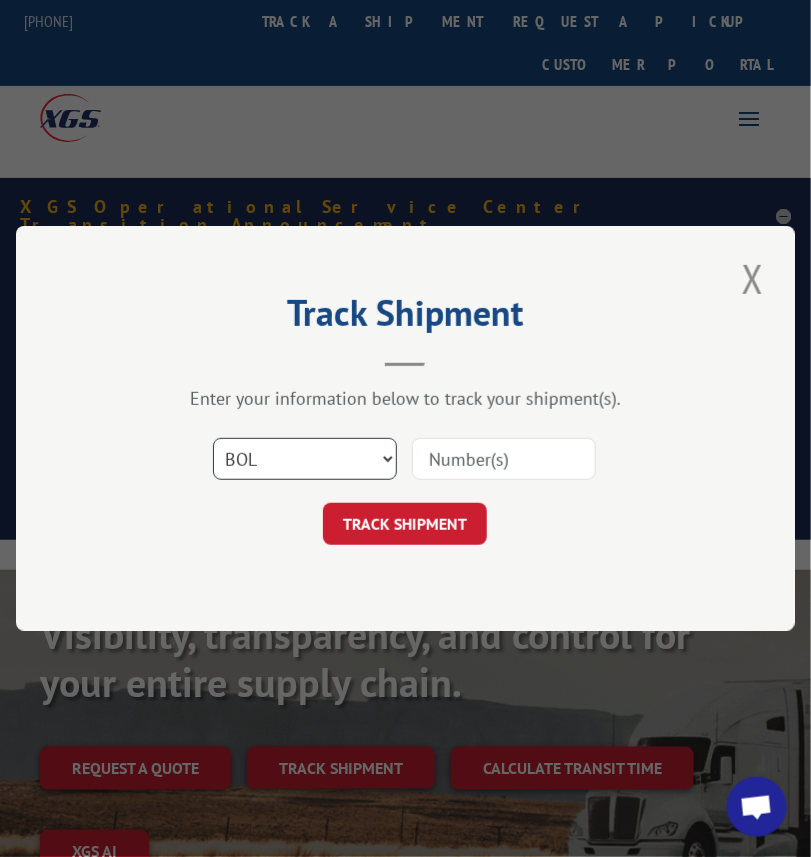 click on "Select category... Probill BOL PO" at bounding box center [305, 459] 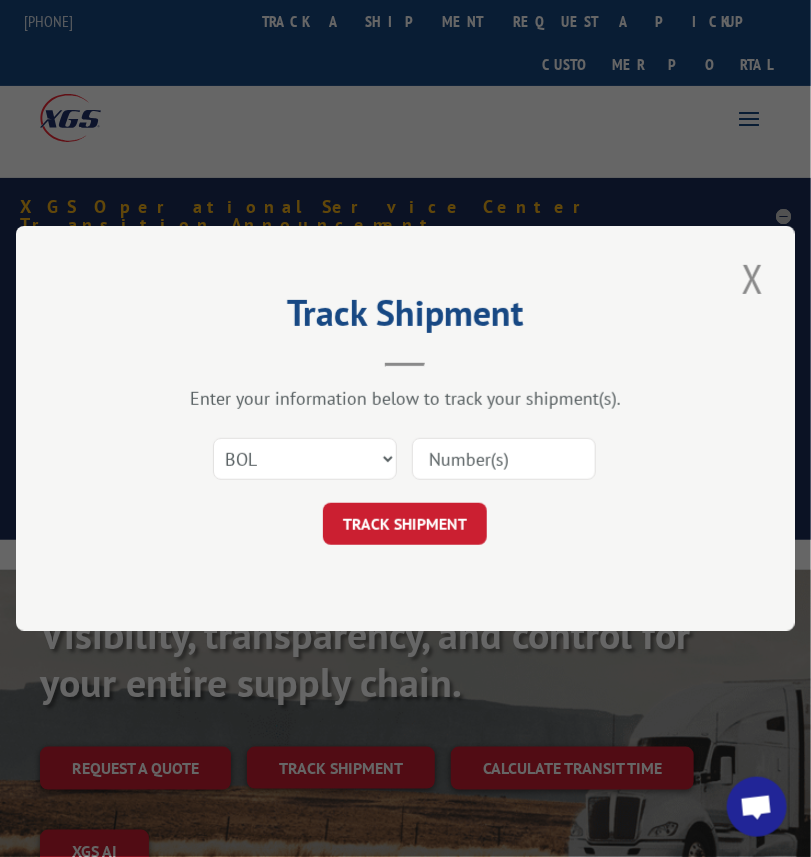 click at bounding box center [504, 459] 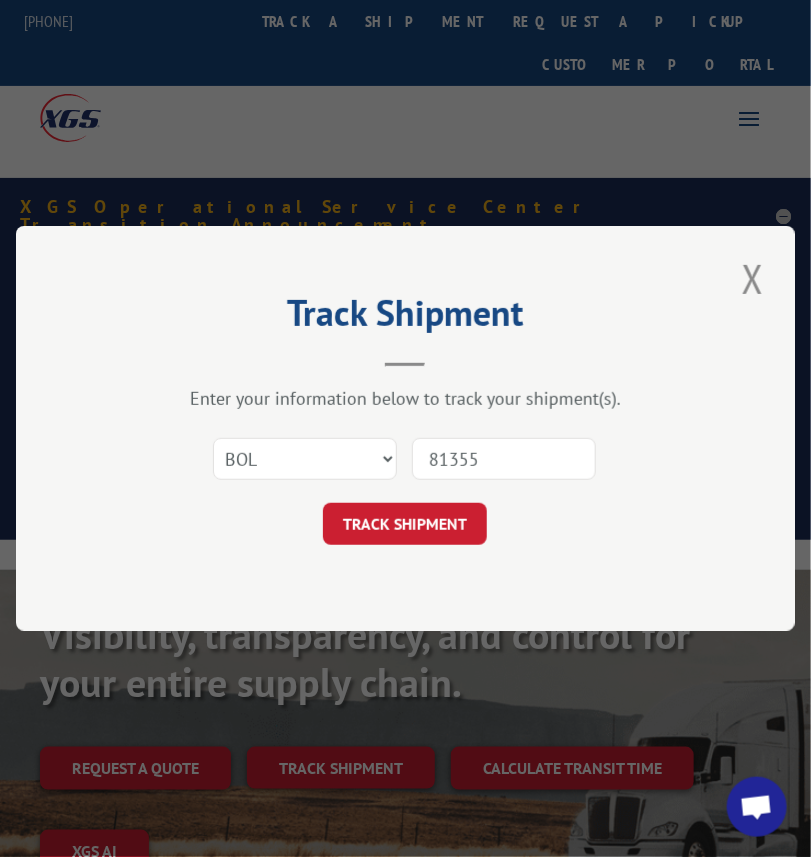 type on "813558" 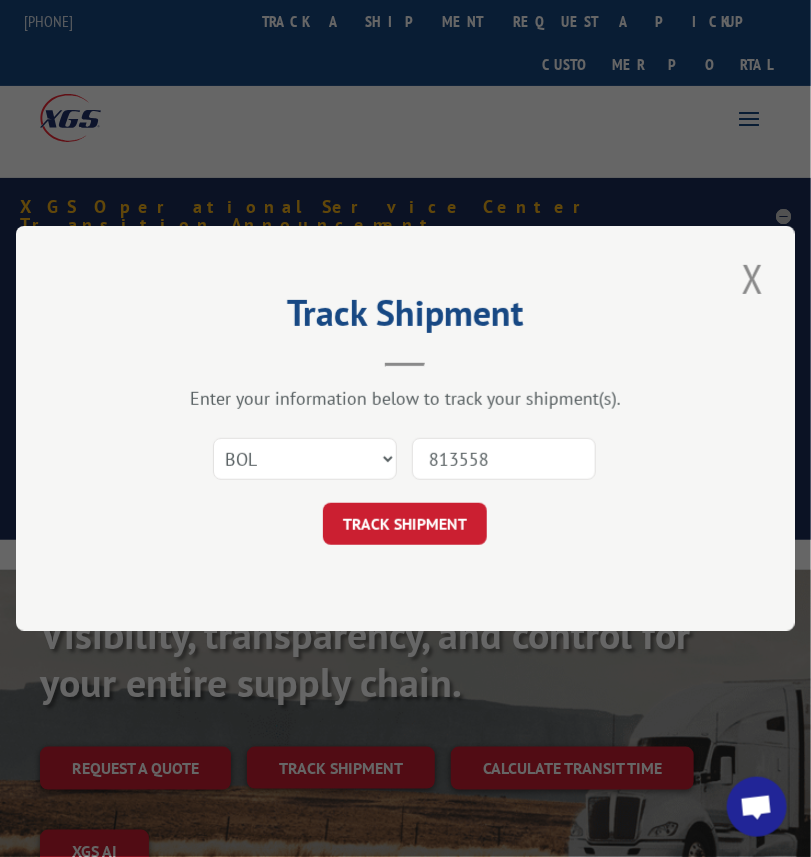 click on "TRACK SHIPMENT" at bounding box center (405, 524) 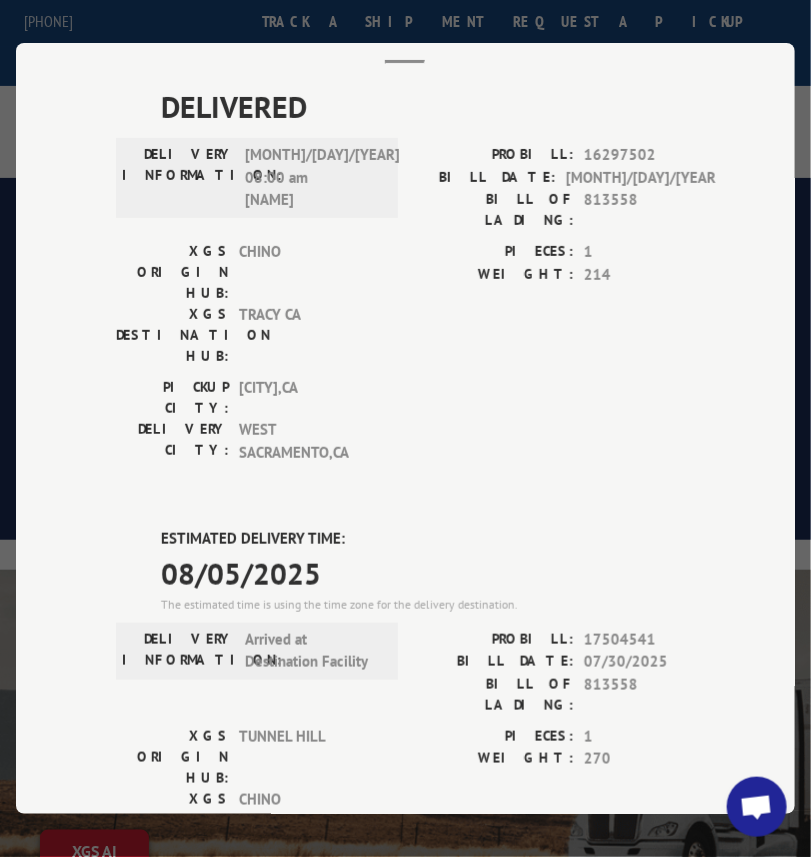 scroll, scrollTop: 0, scrollLeft: 0, axis: both 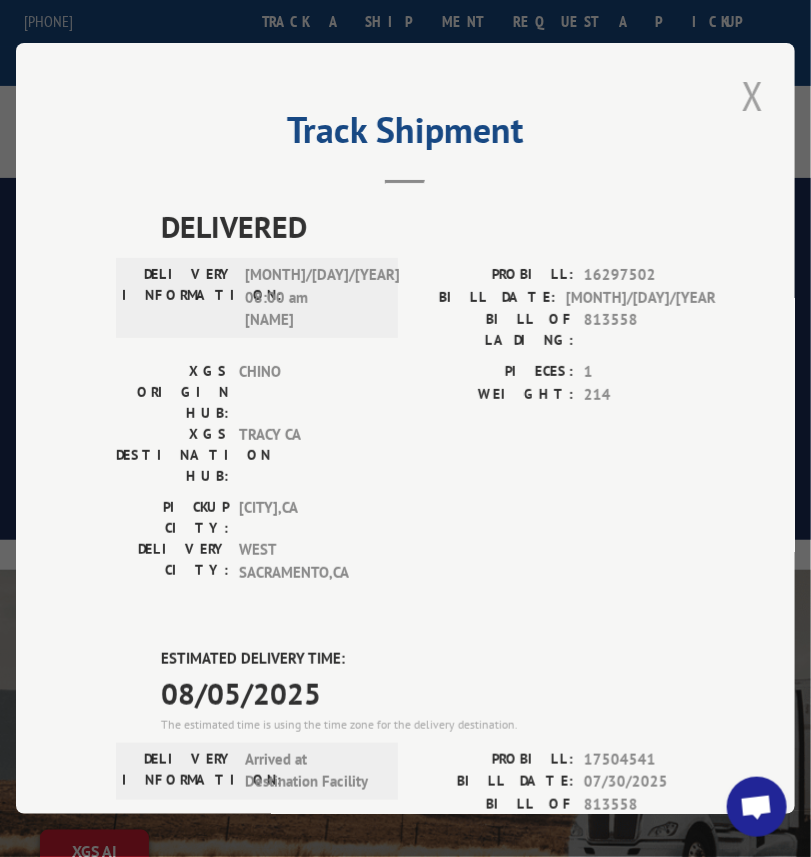 click at bounding box center [753, 95] 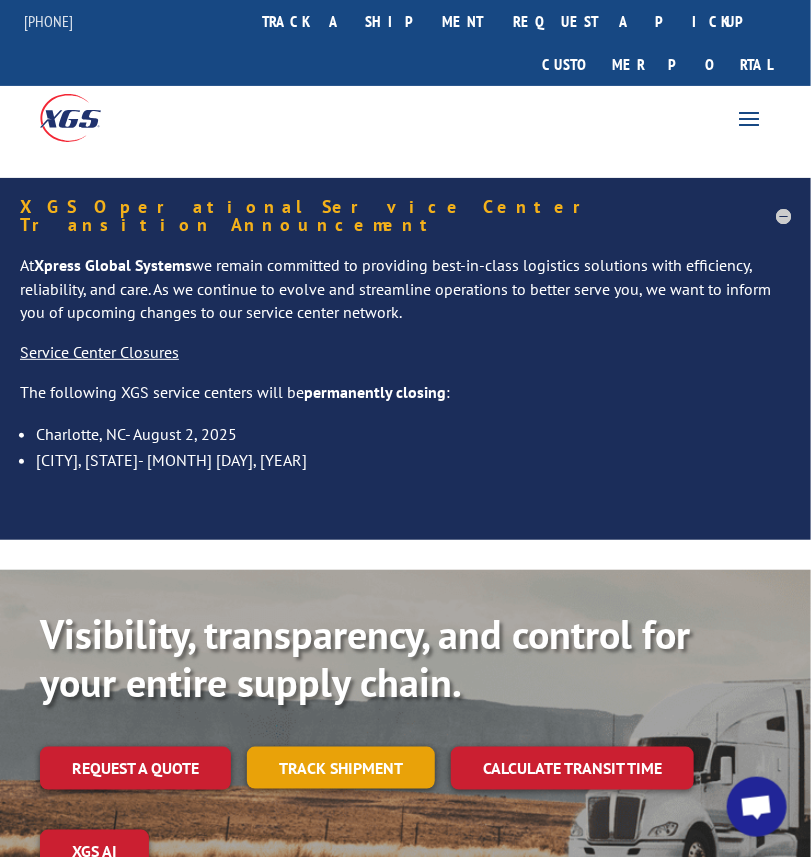 click on "Track shipment" at bounding box center (341, 768) 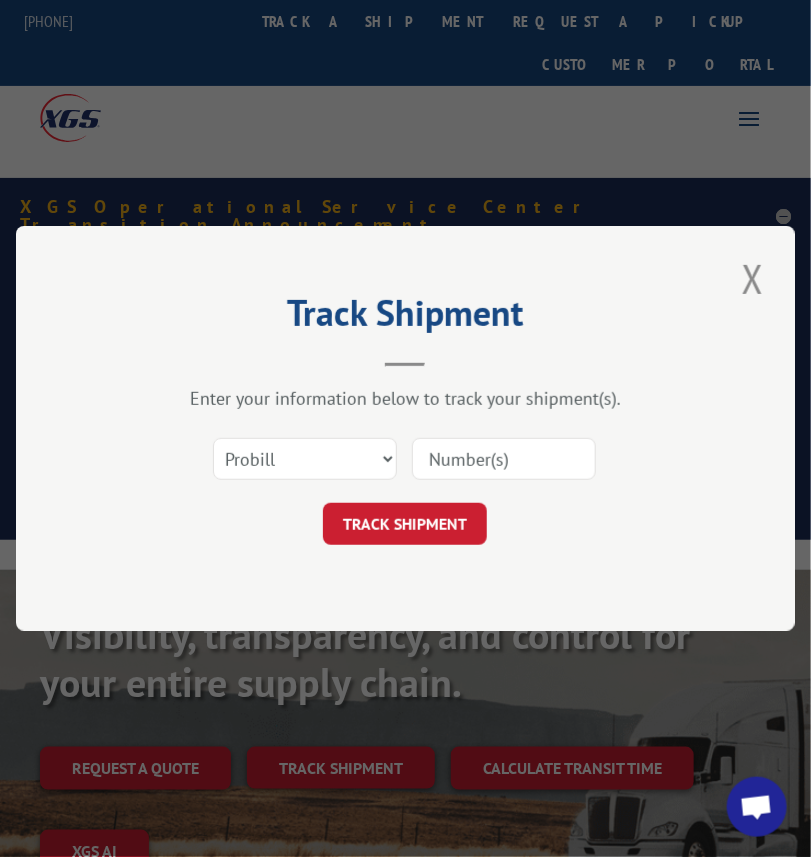 click at bounding box center (504, 459) 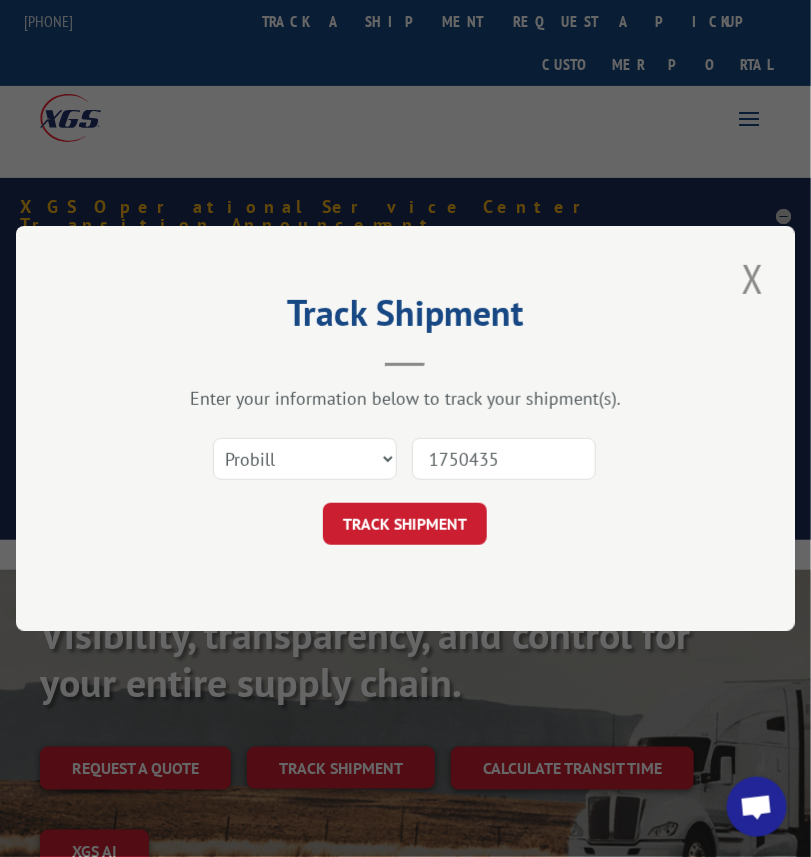 type on "17504353" 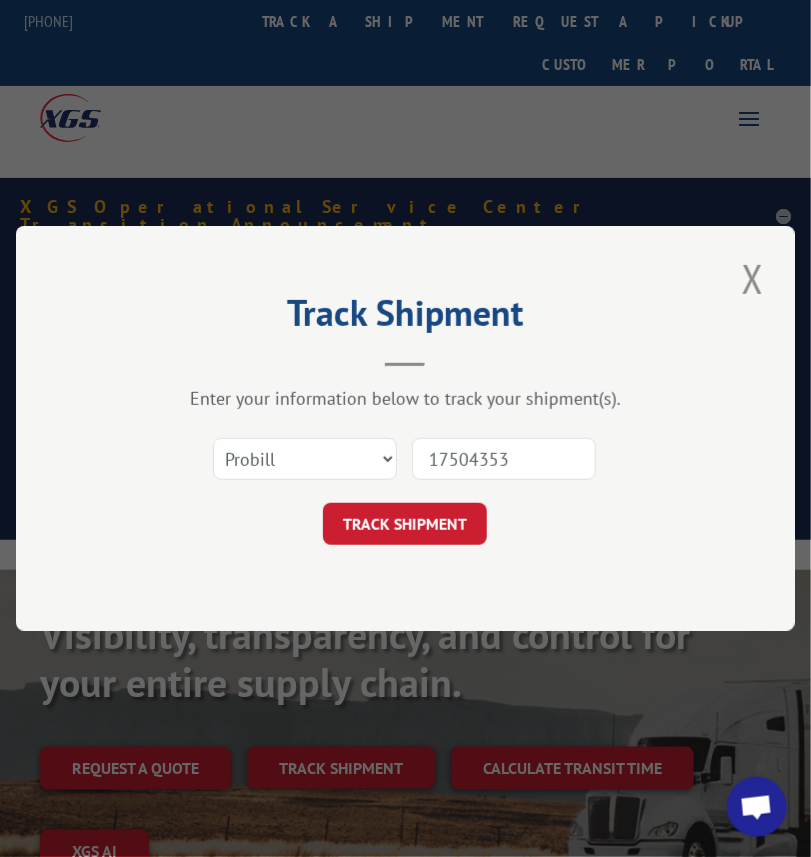 click on "TRACK SHIPMENT" at bounding box center (405, 524) 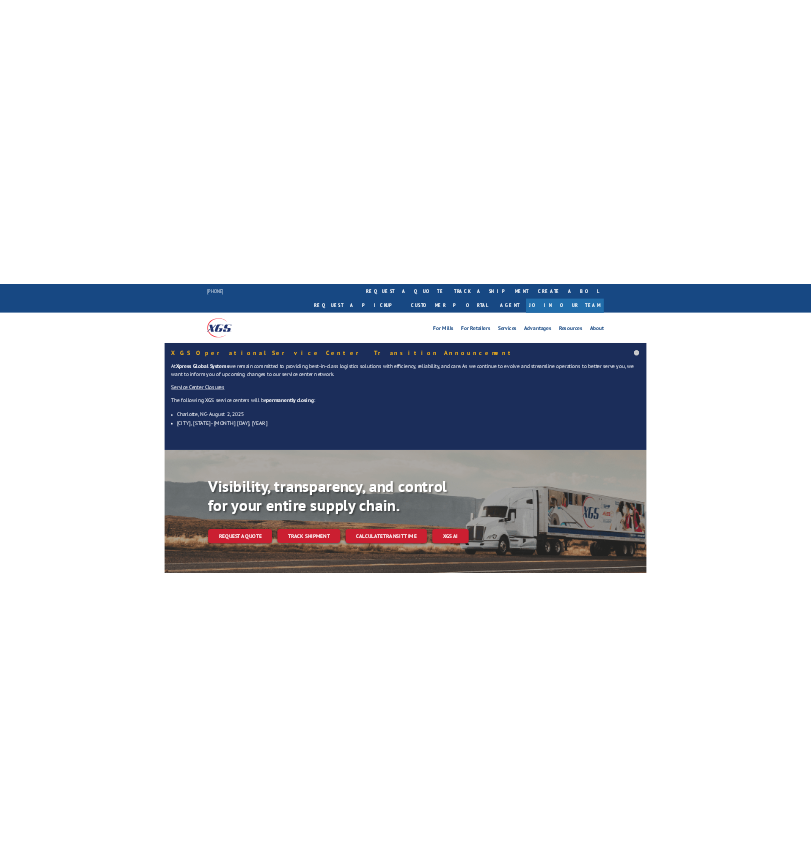 scroll, scrollTop: 0, scrollLeft: 0, axis: both 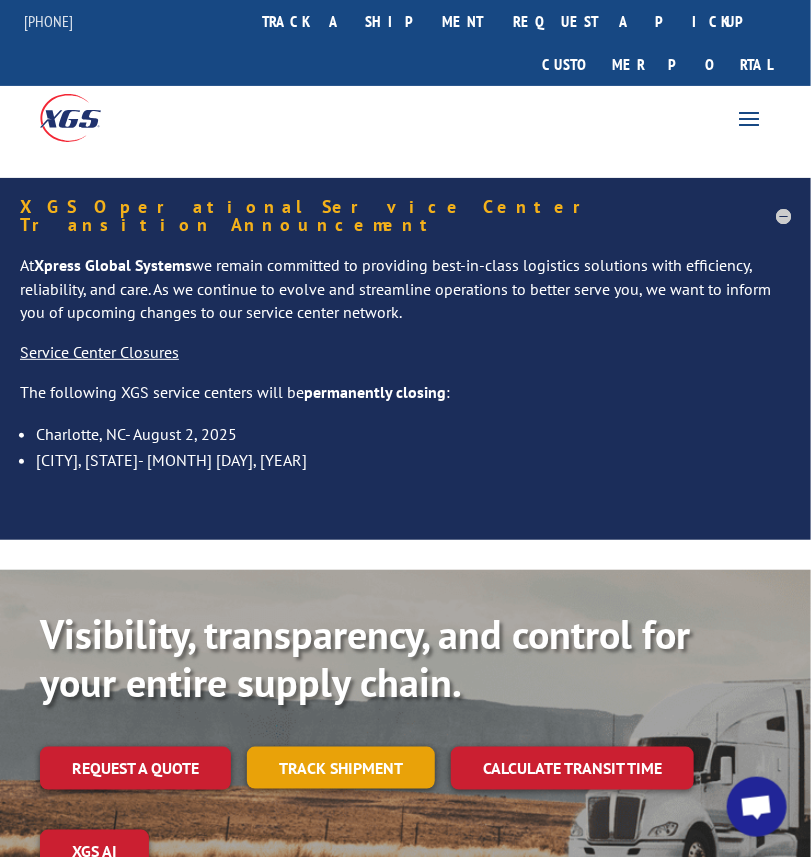 click on "Track shipment" at bounding box center [341, 768] 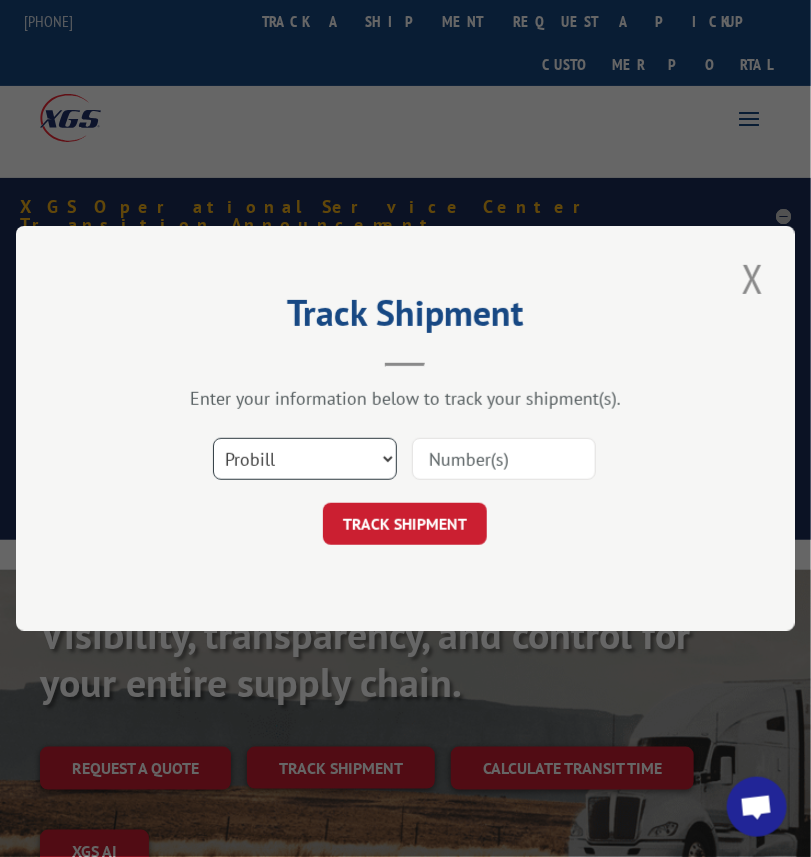 click on "Select category... Probill BOL PO" at bounding box center [305, 459] 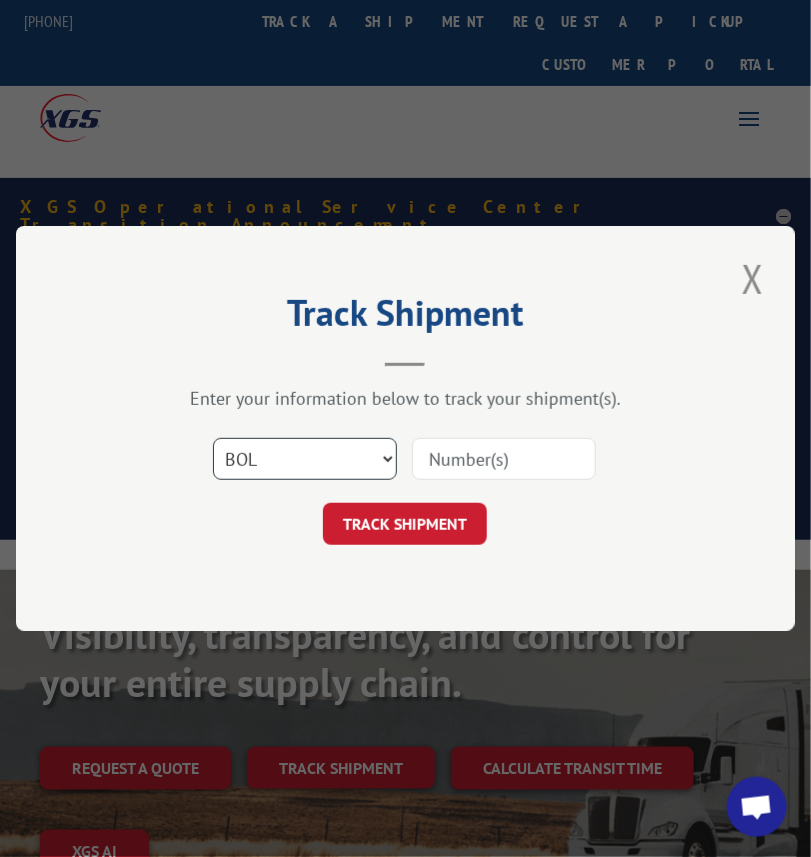 click on "Select category... Probill BOL PO" at bounding box center [305, 459] 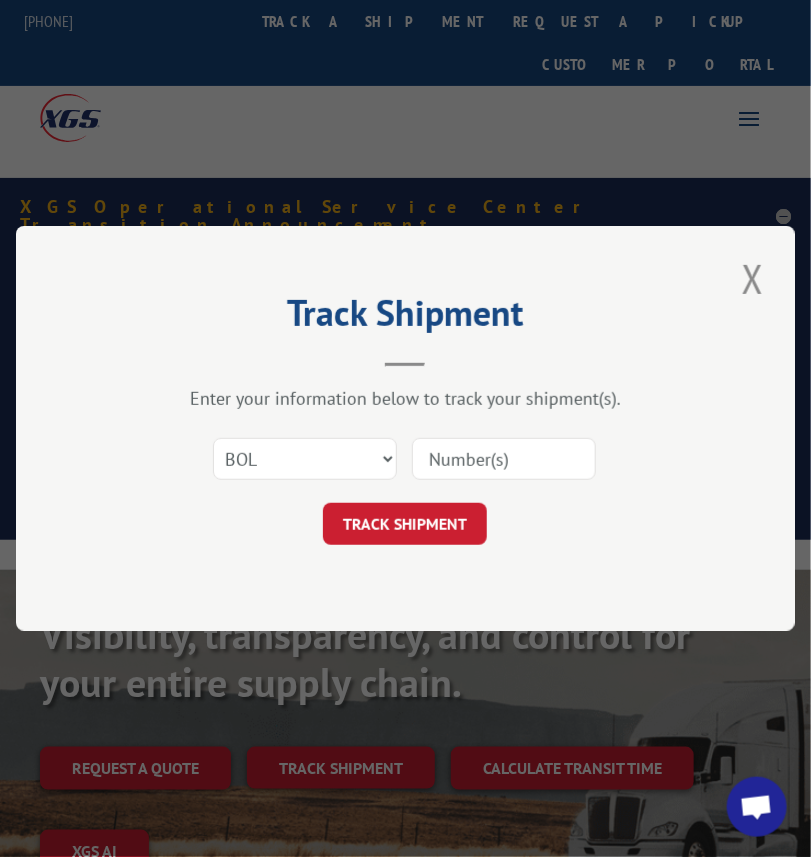 click at bounding box center [504, 459] 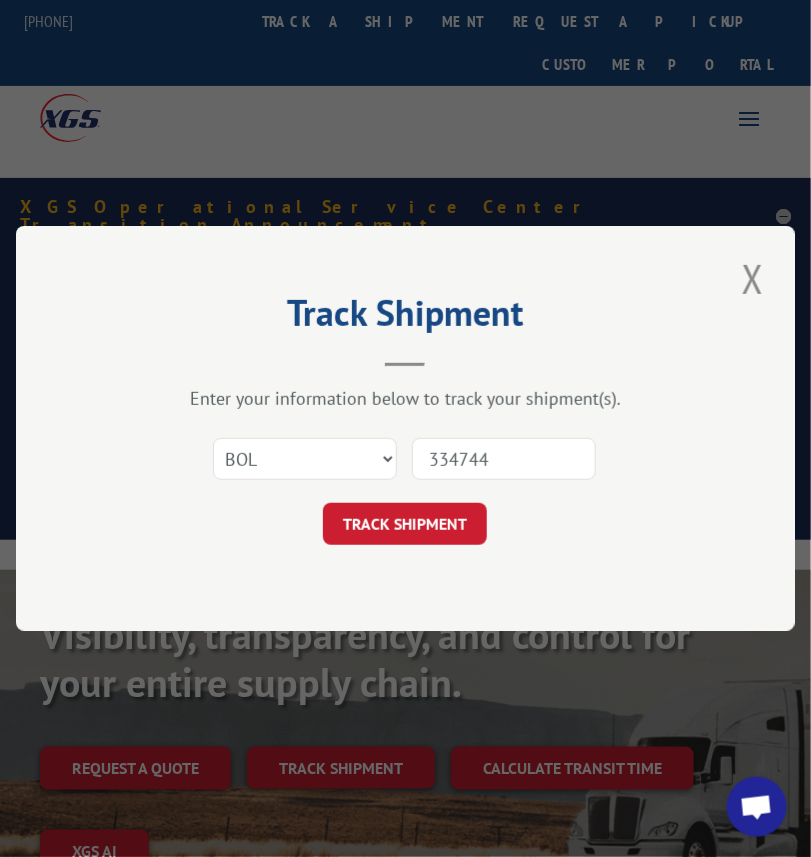 type on "3347444" 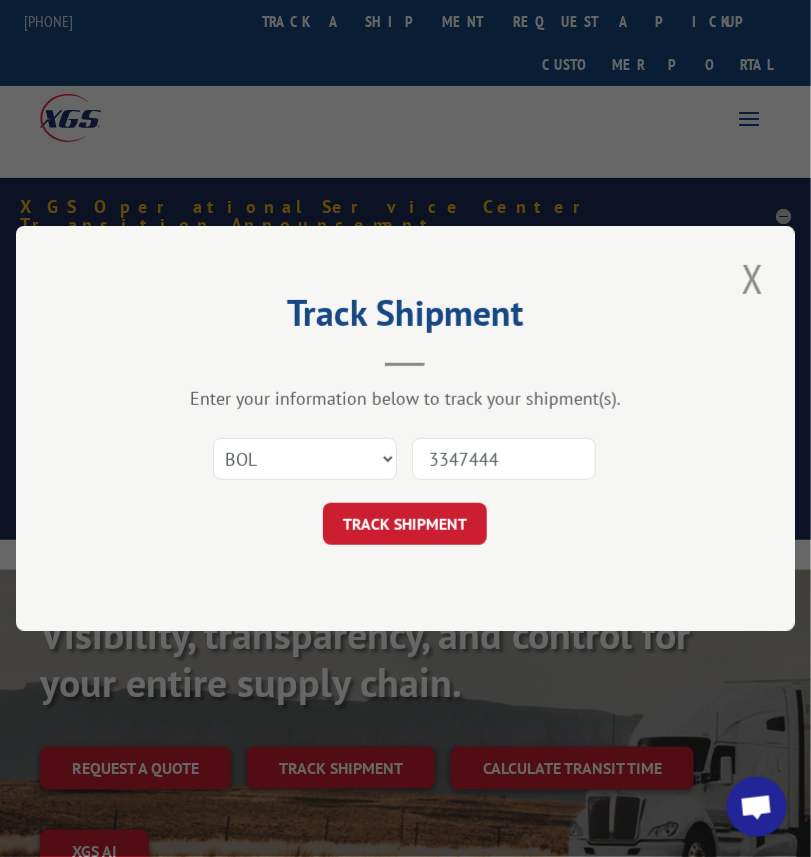 click on "TRACK SHIPMENT" at bounding box center (405, 524) 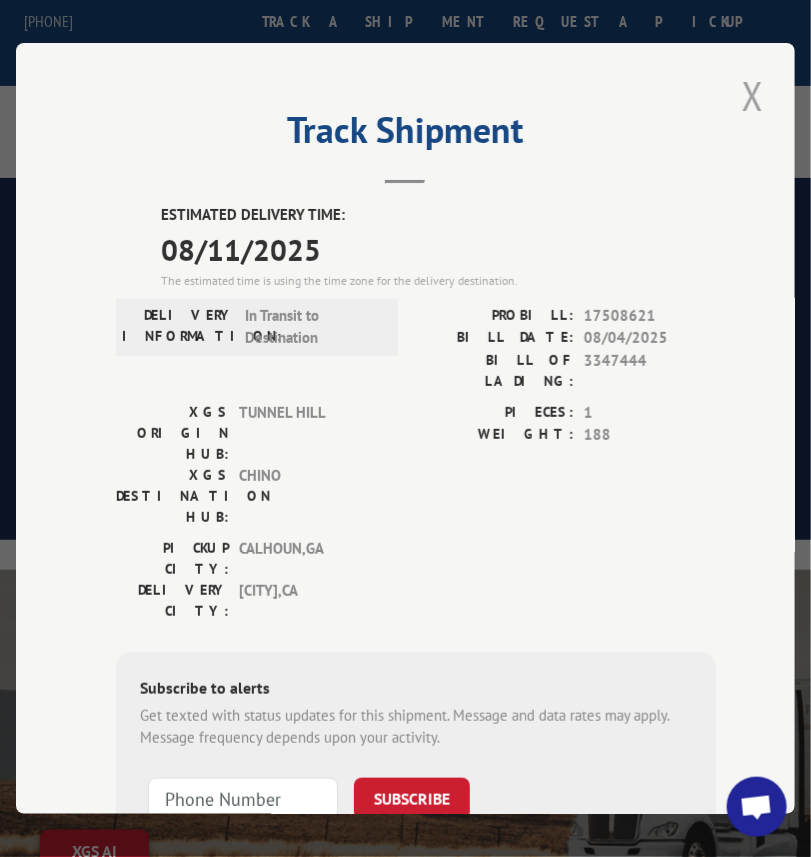 click at bounding box center [753, 95] 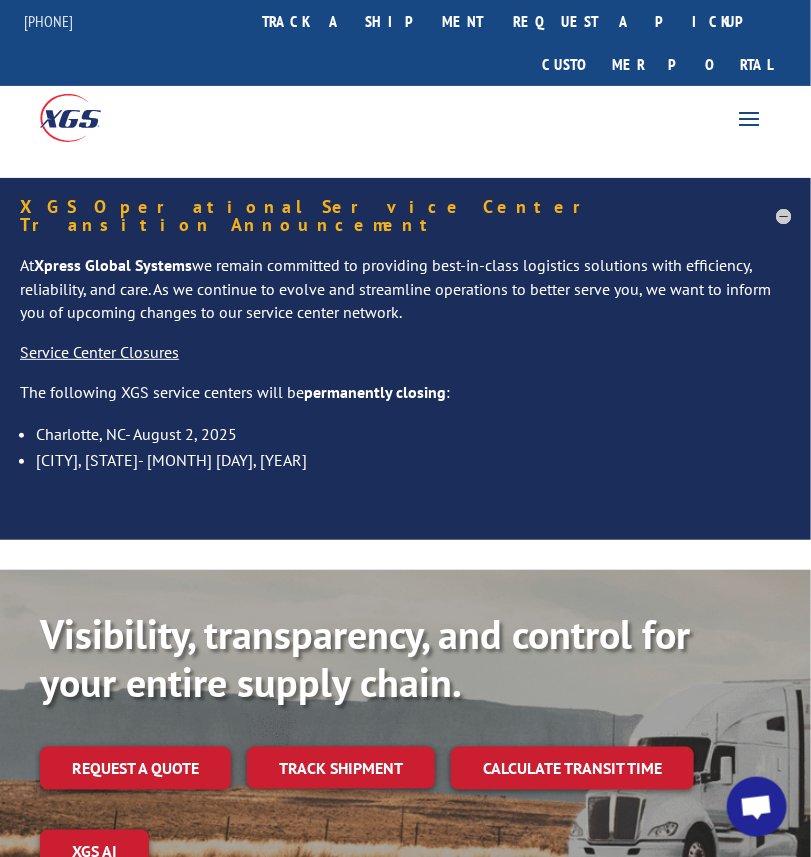 drag, startPoint x: 257, startPoint y: 719, endPoint x: 274, endPoint y: 715, distance: 17.464249 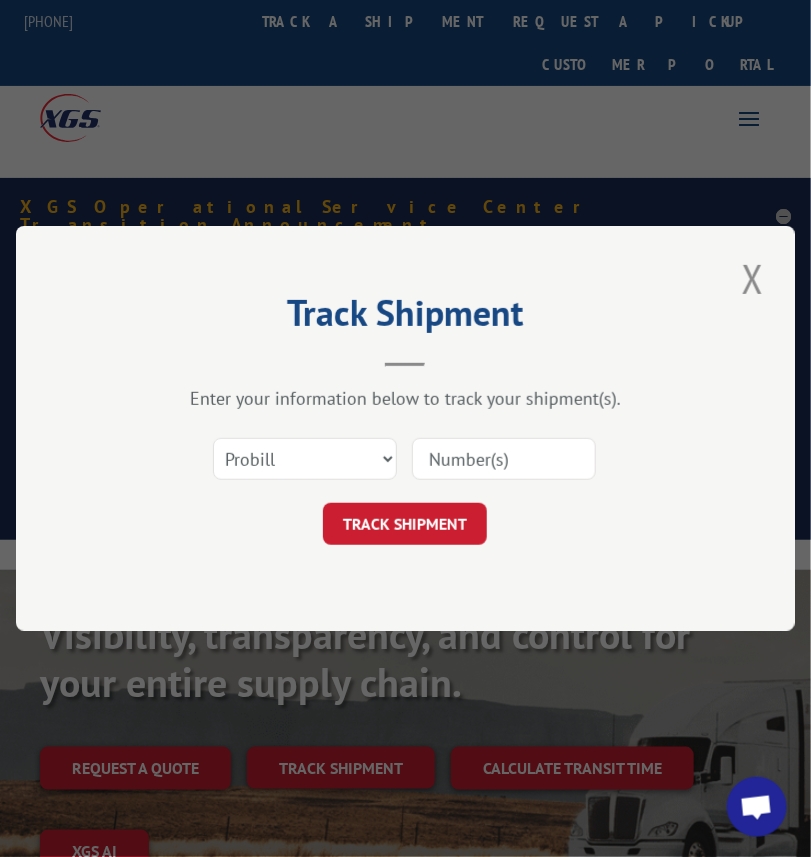 click on "Select category... Probill BOL PO TRACK SHIPMENT" at bounding box center (405, 485) 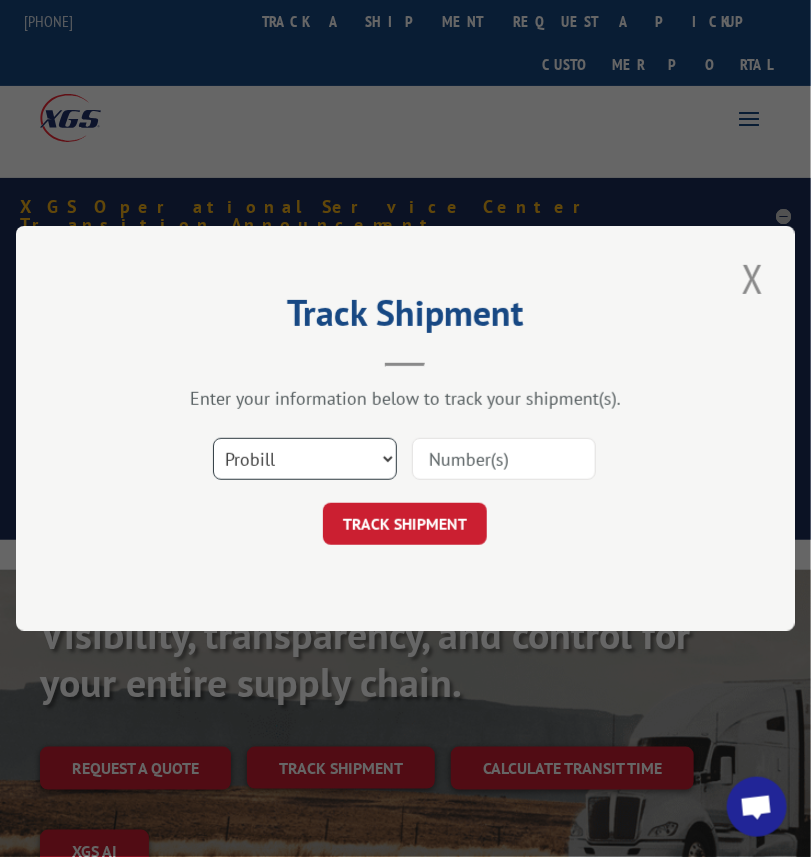 click on "Select category... Probill BOL PO" at bounding box center [305, 459] 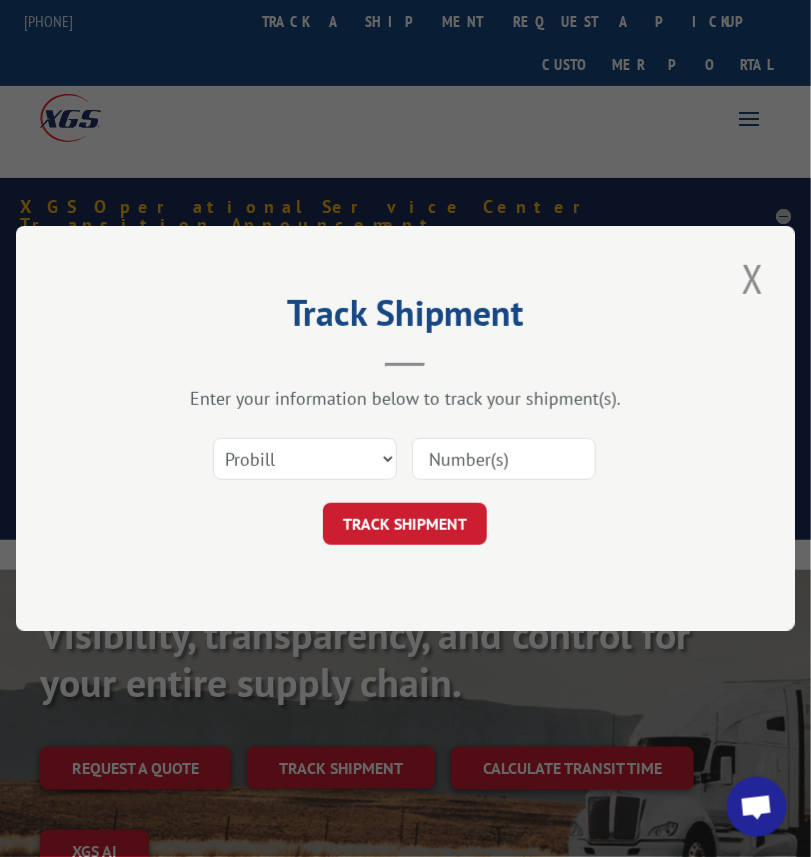 click at bounding box center (504, 459) 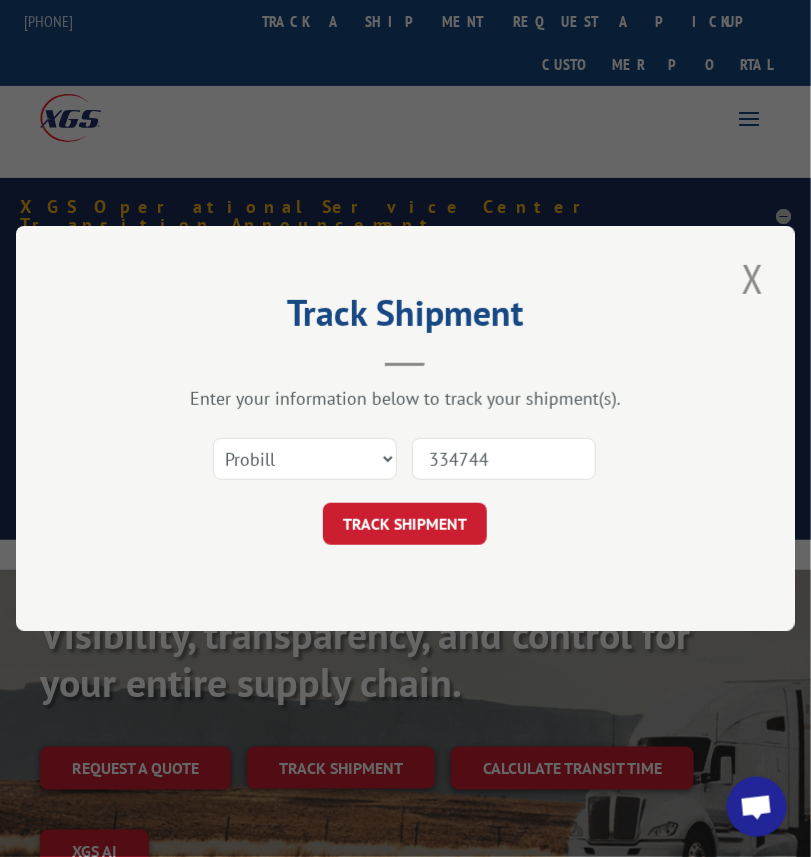 type on "3347445" 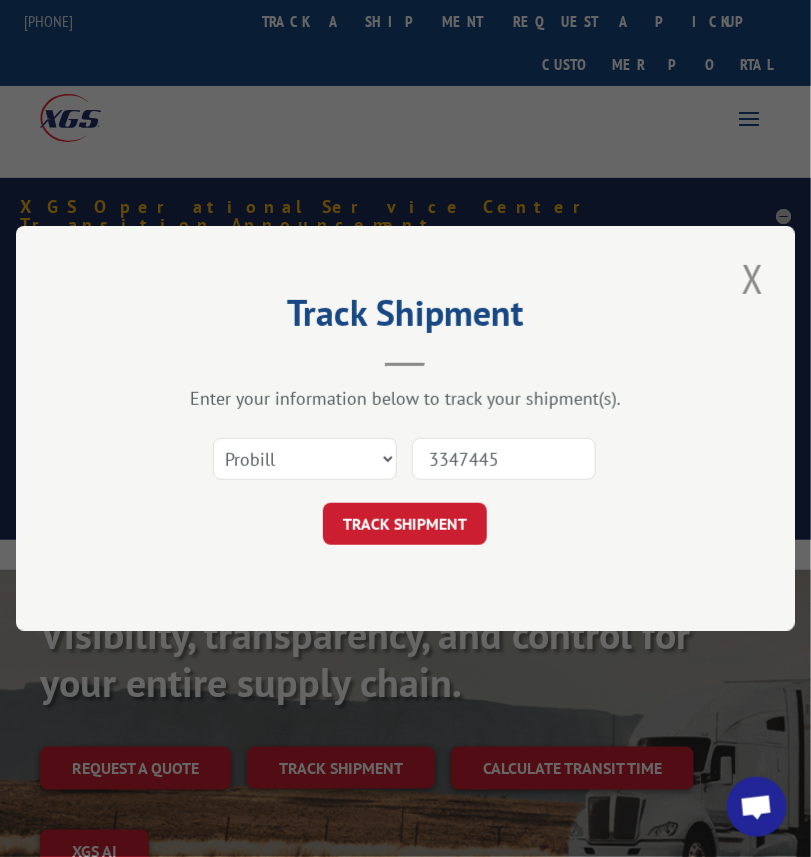 click on "TRACK SHIPMENT" at bounding box center [405, 524] 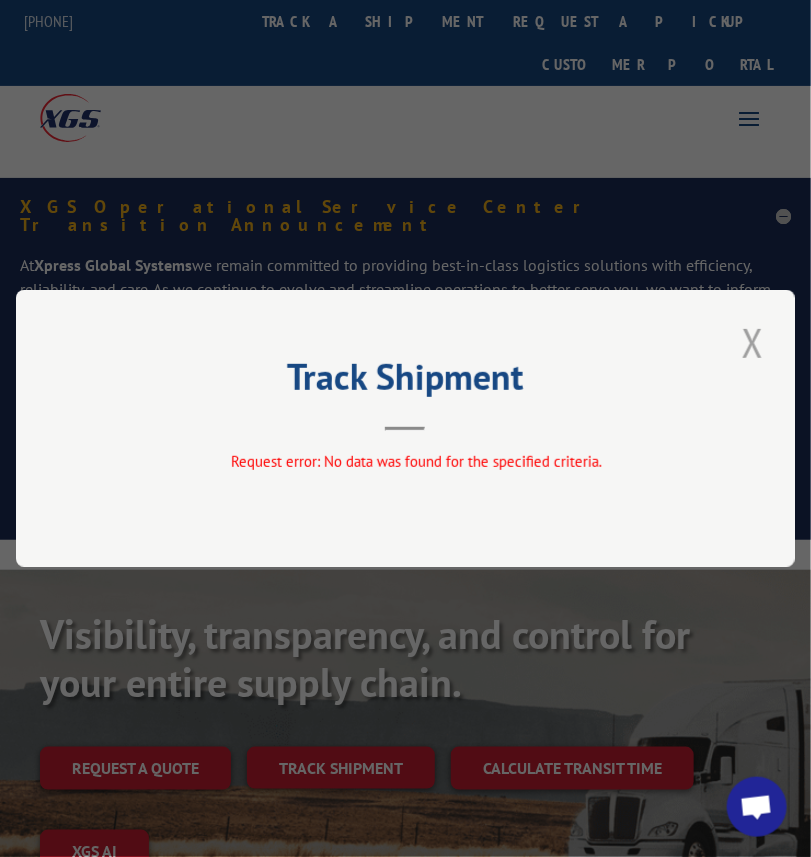 click at bounding box center (753, 342) 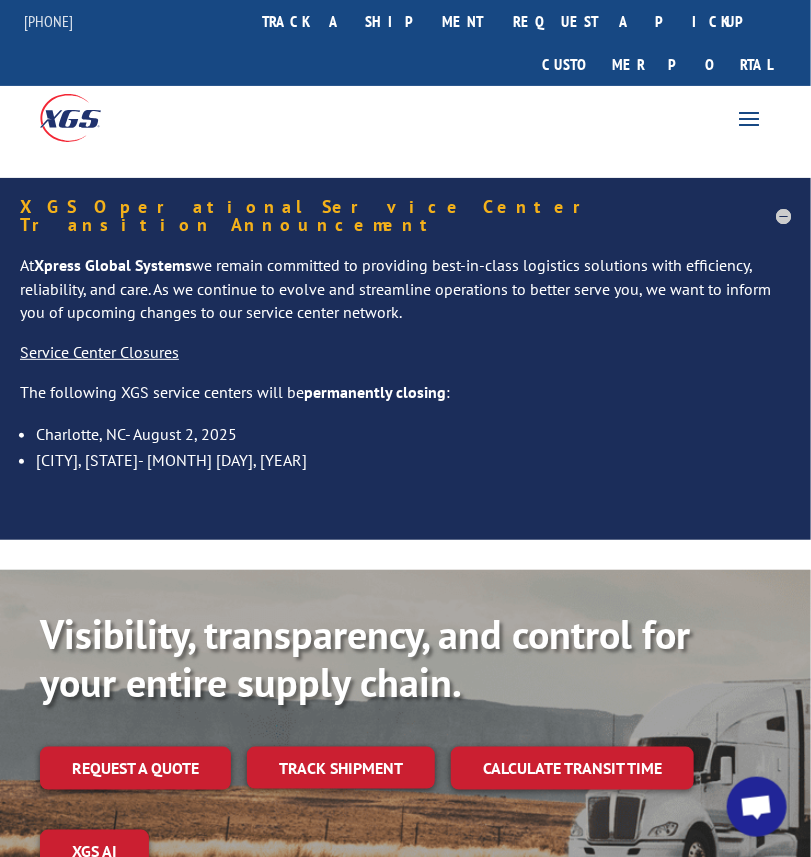 drag, startPoint x: 385, startPoint y: 706, endPoint x: 403, endPoint y: 687, distance: 26.172504 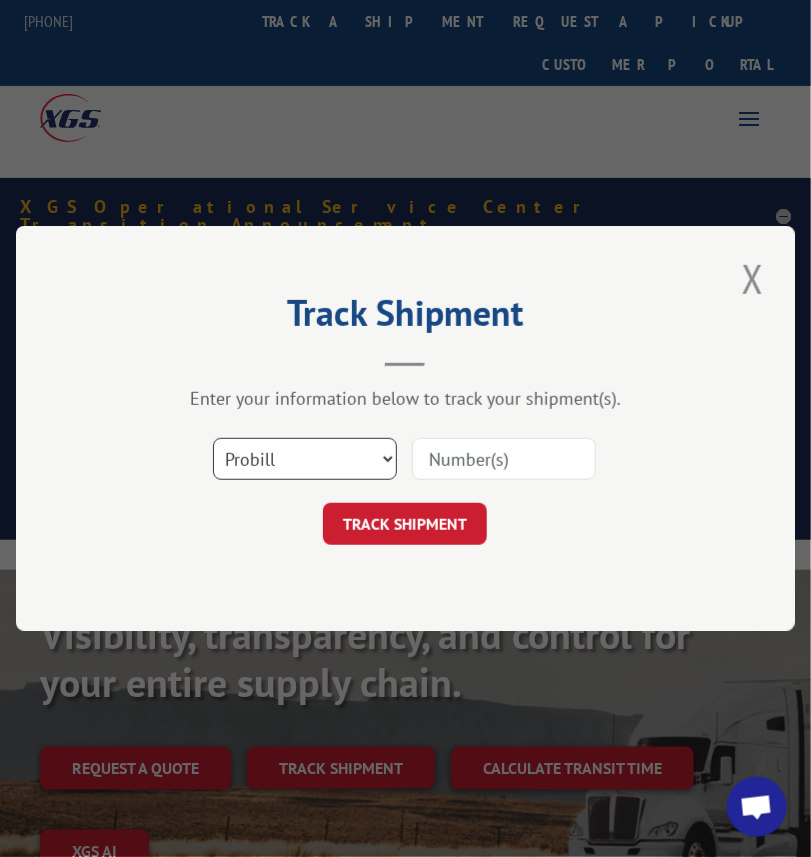 click on "Select category... Probill BOL PO" at bounding box center [305, 459] 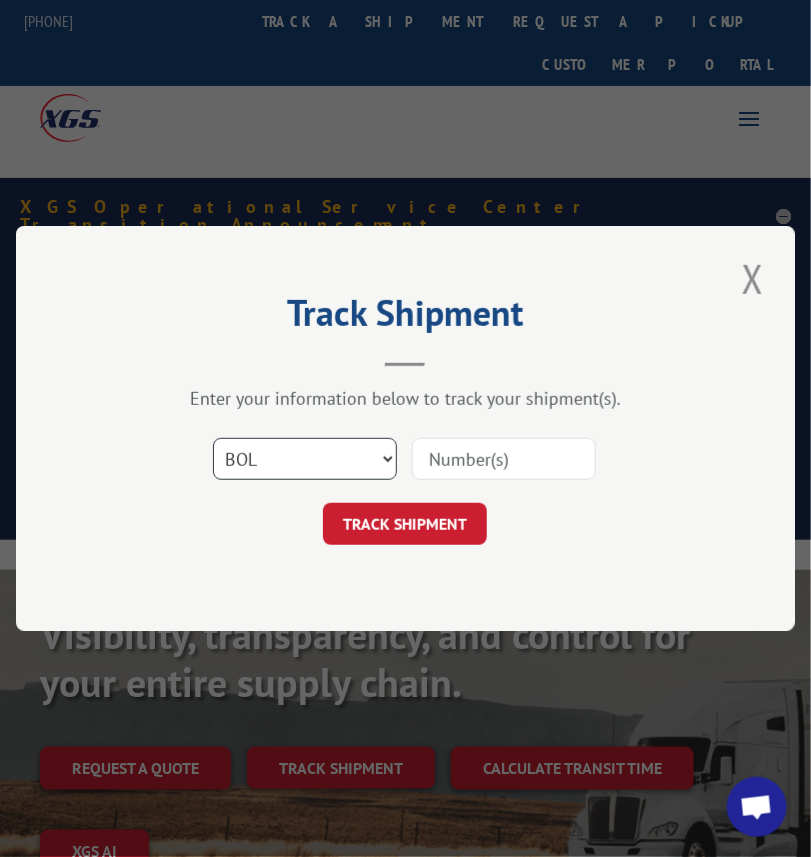 click on "Select category... Probill BOL PO" at bounding box center (305, 459) 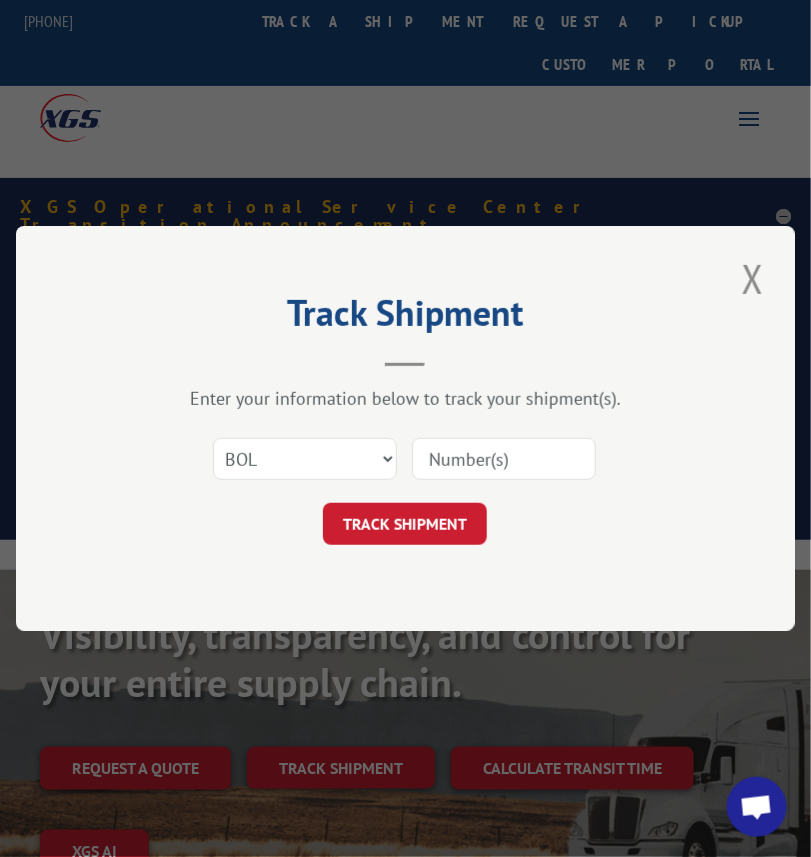 click at bounding box center [504, 459] 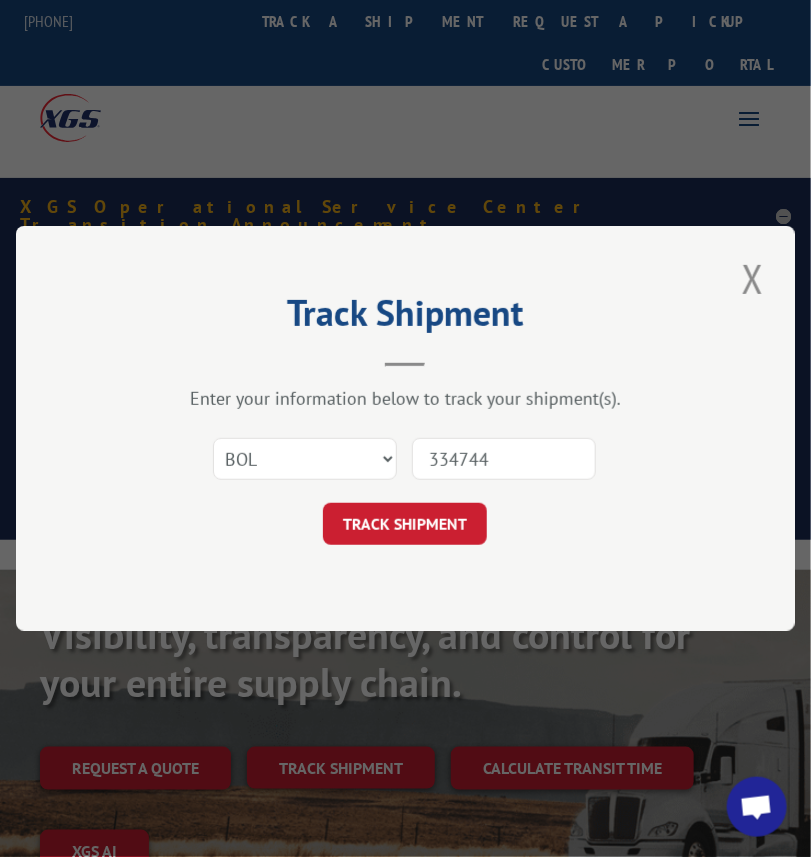 type on "3347445" 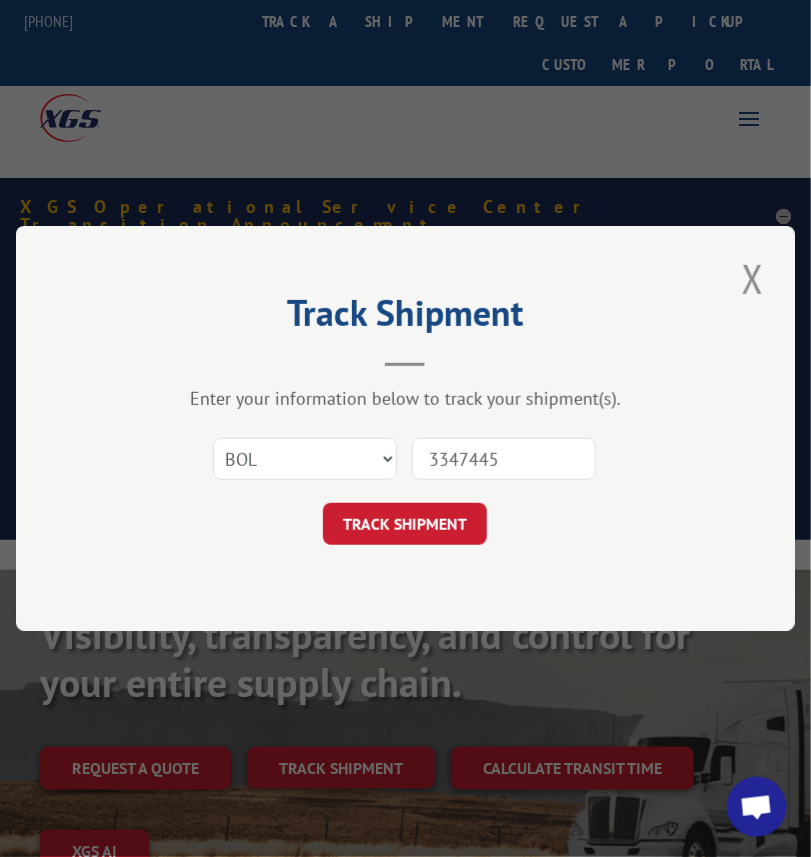 click on "TRACK SHIPMENT" at bounding box center [405, 524] 